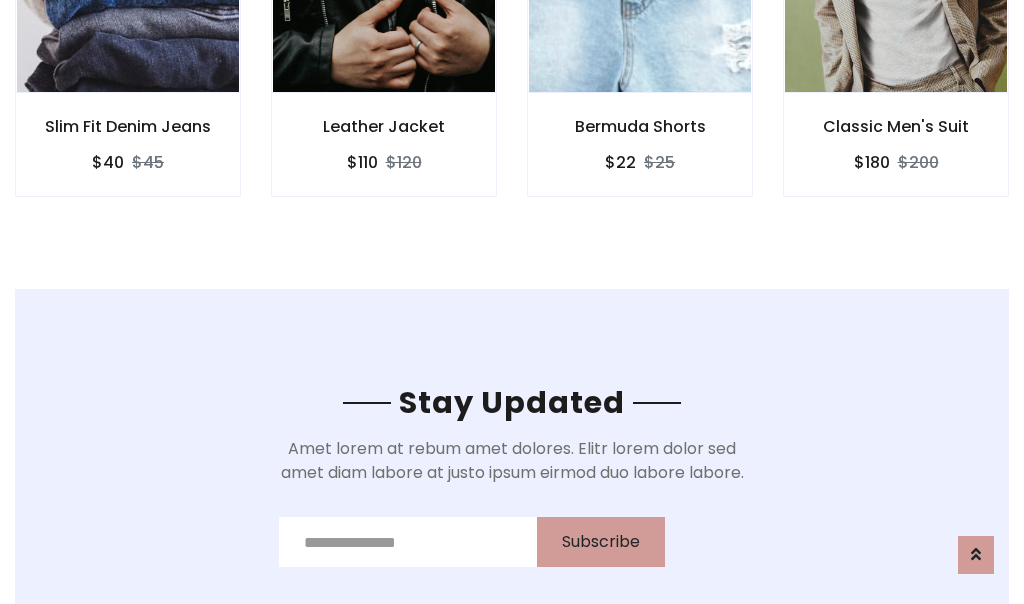scroll, scrollTop: 3012, scrollLeft: 0, axis: vertical 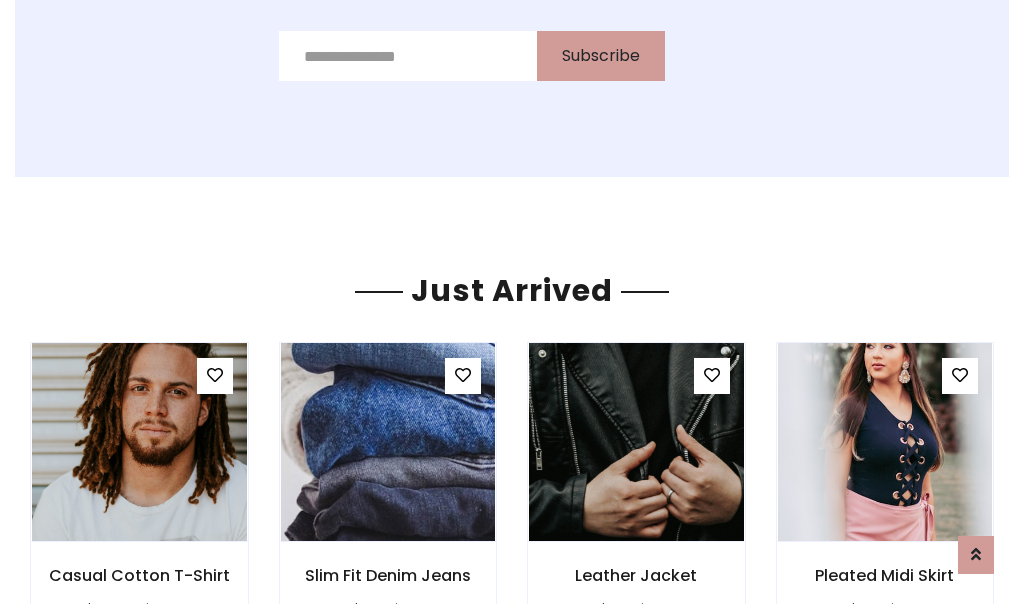 click on "Bermuda Shorts
$22
$25" at bounding box center [640, -428] 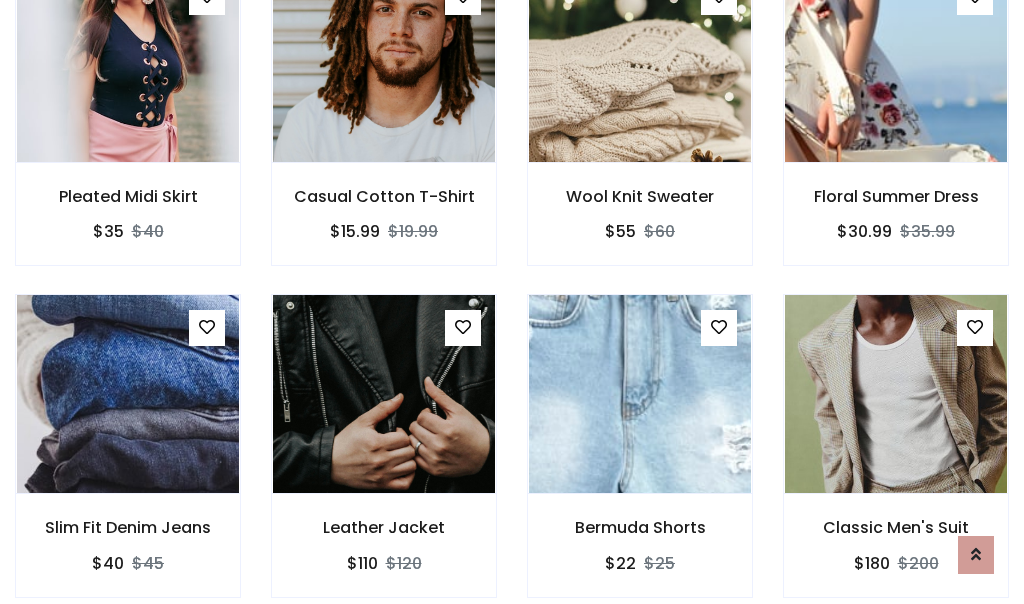 click on "Bermuda Shorts
$22
$25" at bounding box center (640, 459) 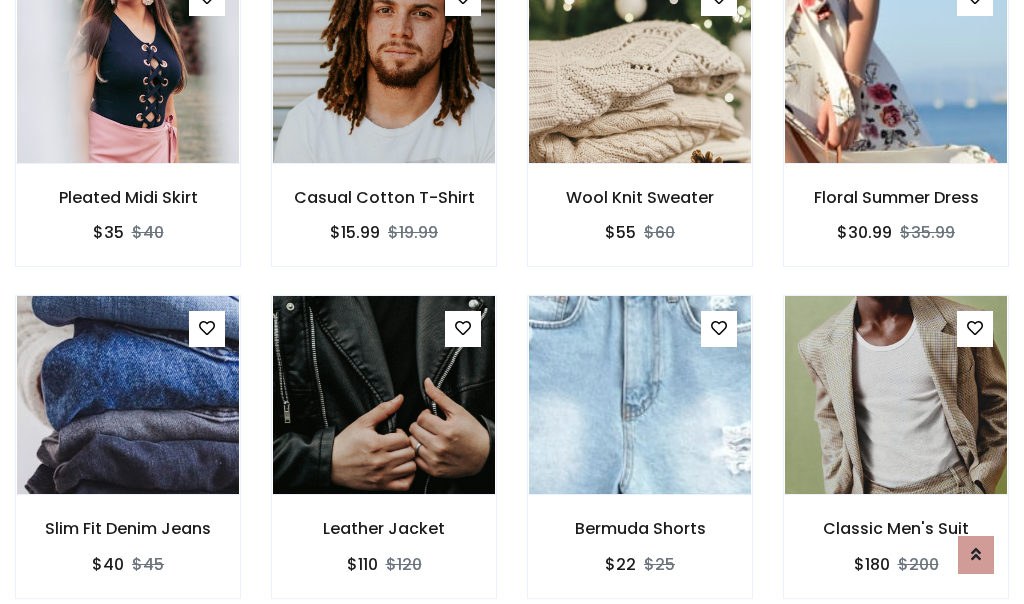 click on "Bermuda Shorts
$22
$25" at bounding box center (640, 460) 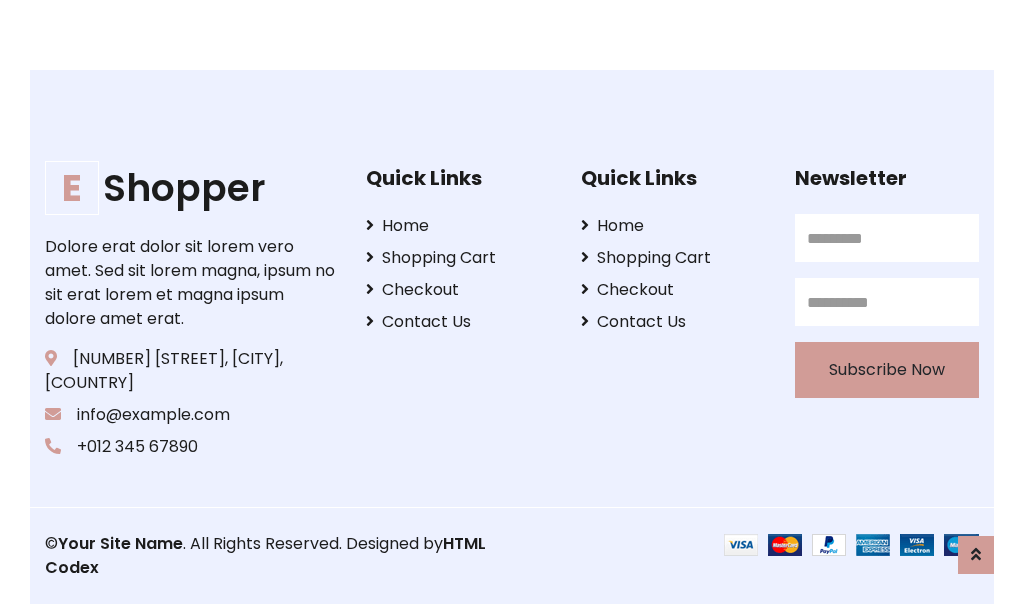 scroll, scrollTop: 3807, scrollLeft: 0, axis: vertical 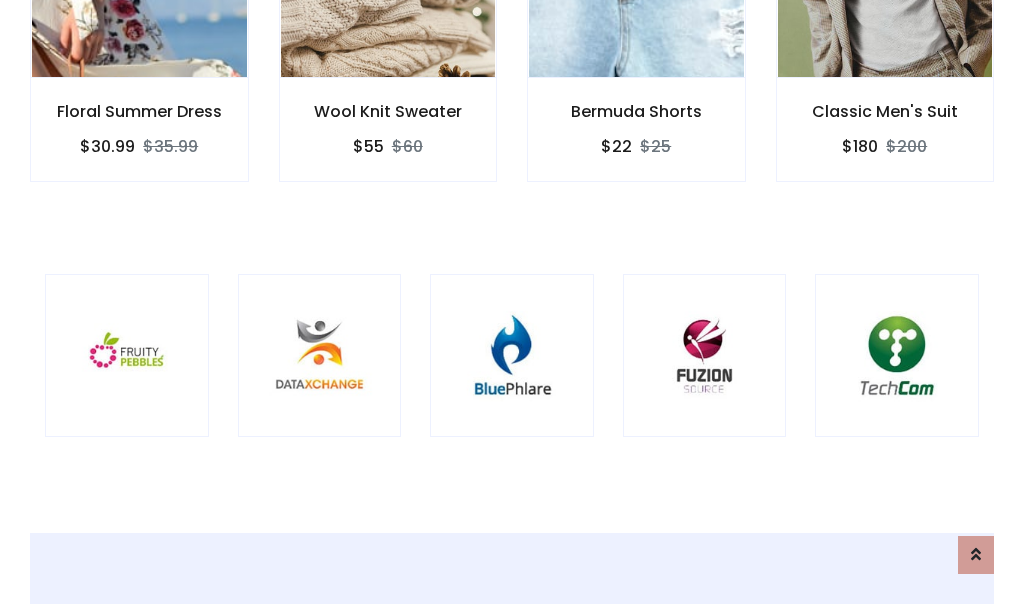 click at bounding box center (512, 356) 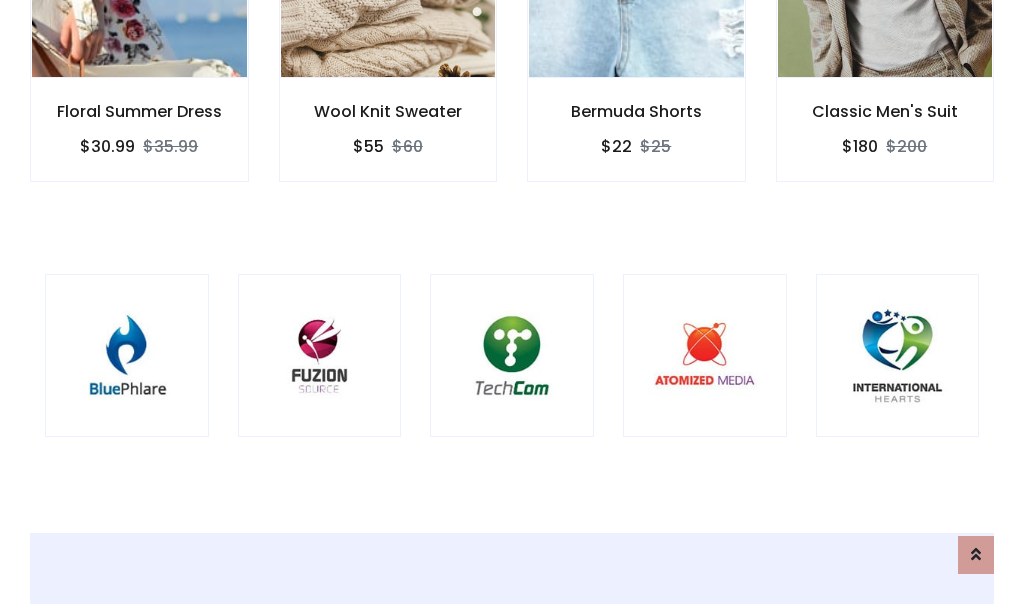 click at bounding box center [512, 356] 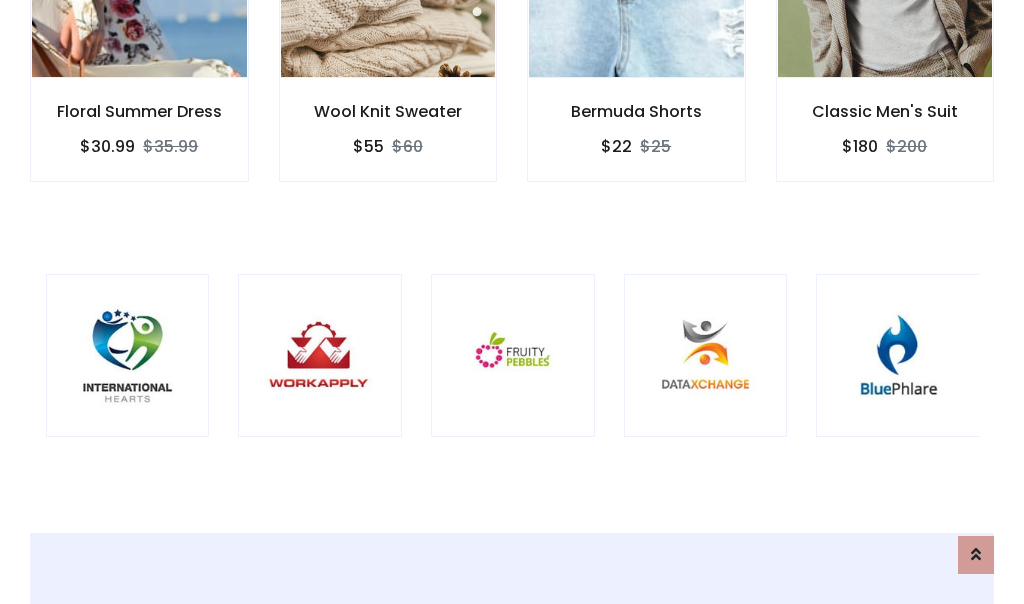 scroll, scrollTop: 0, scrollLeft: 0, axis: both 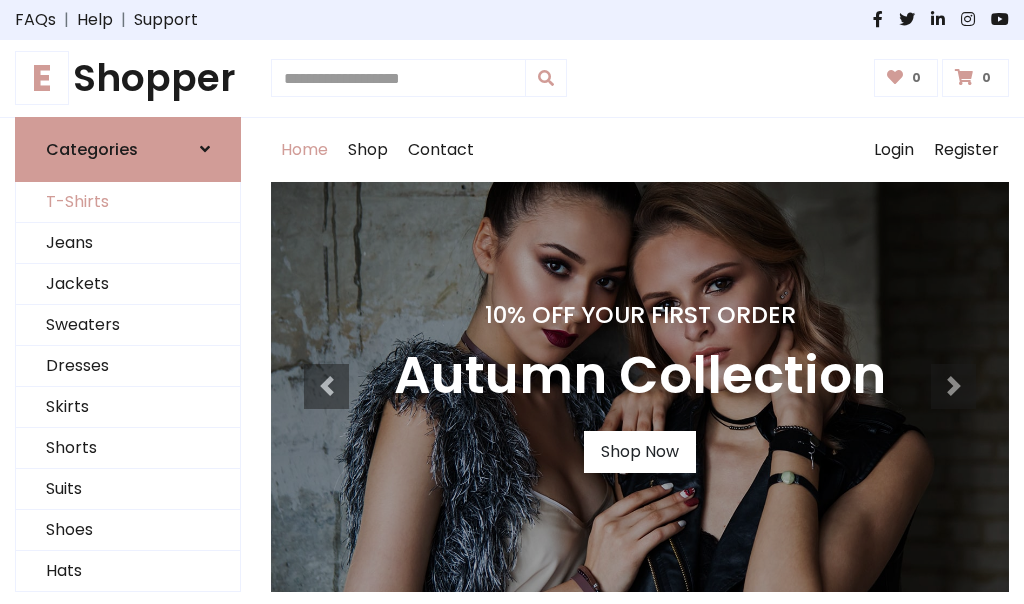 click on "T-Shirts" at bounding box center [128, 202] 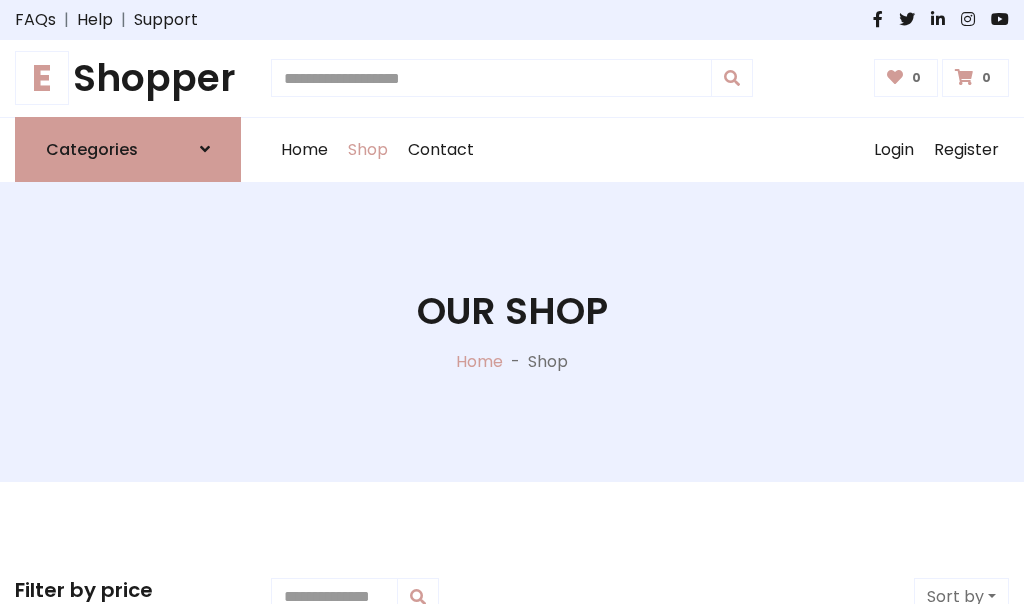 scroll, scrollTop: 802, scrollLeft: 0, axis: vertical 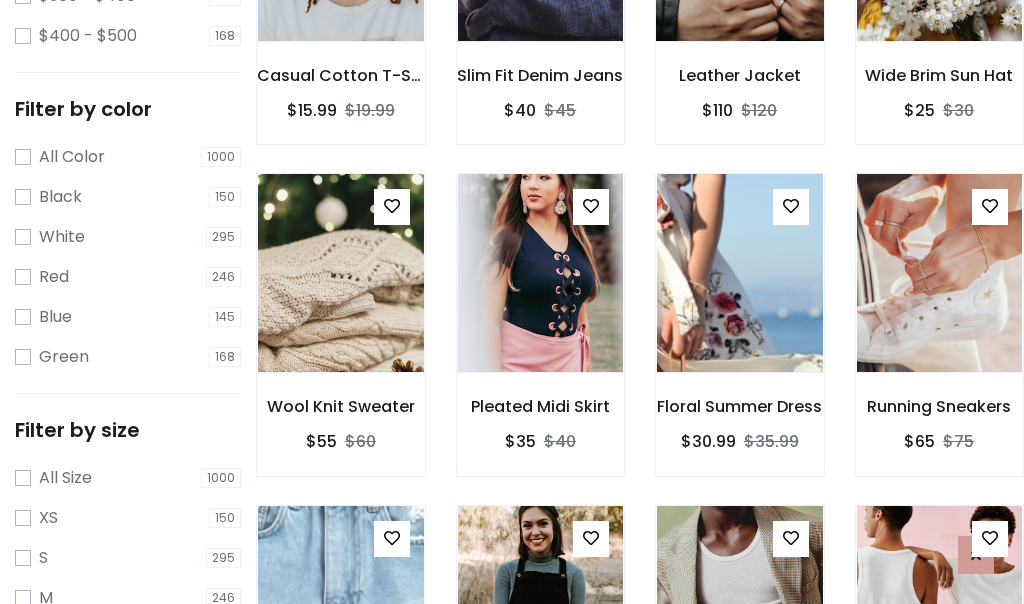 click at bounding box center (739, -58) 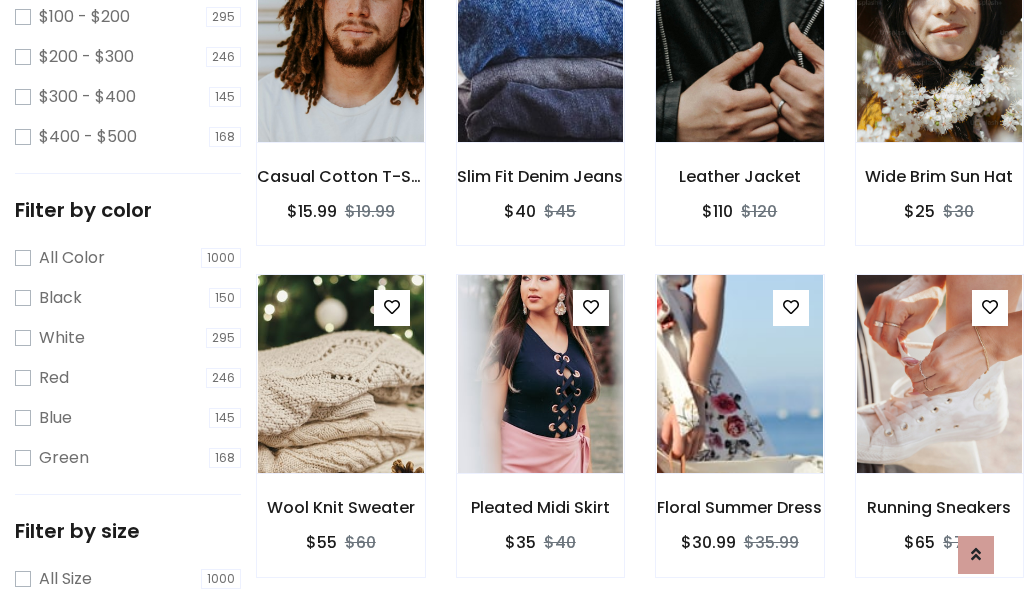 scroll, scrollTop: 101, scrollLeft: 0, axis: vertical 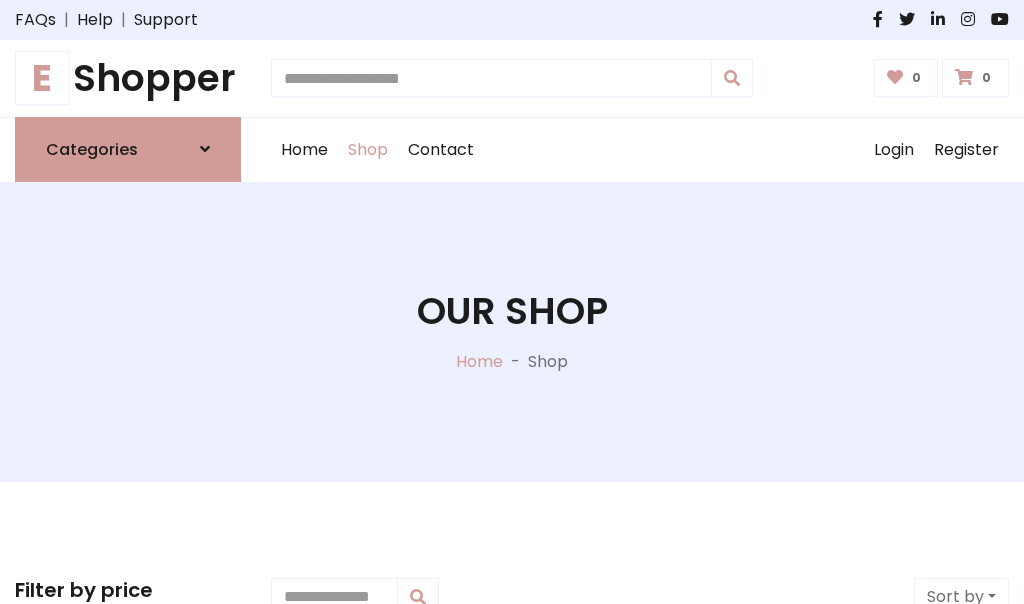 click on "E Shopper" at bounding box center (128, 78) 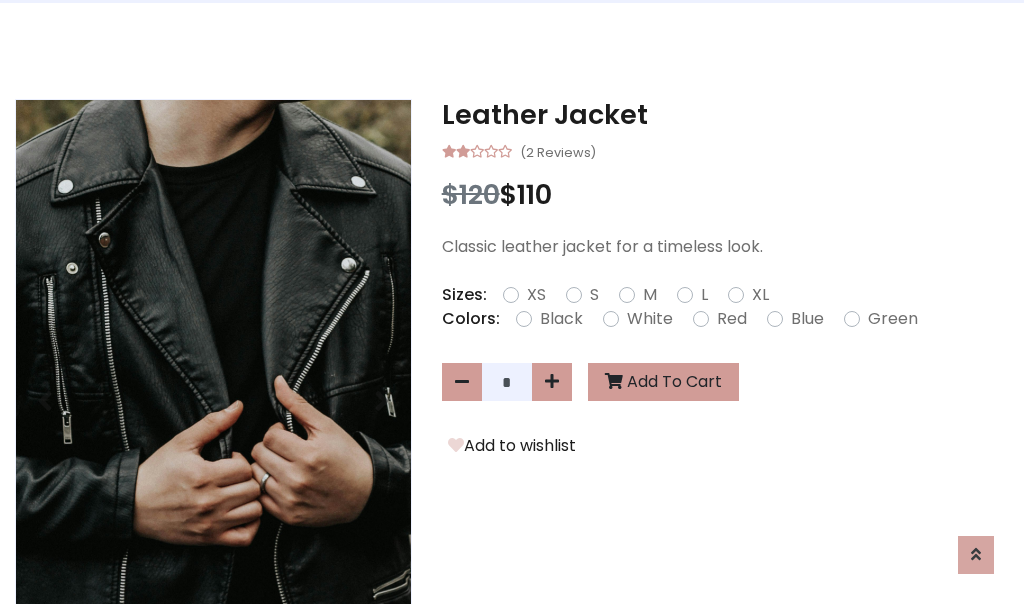 scroll, scrollTop: 0, scrollLeft: 0, axis: both 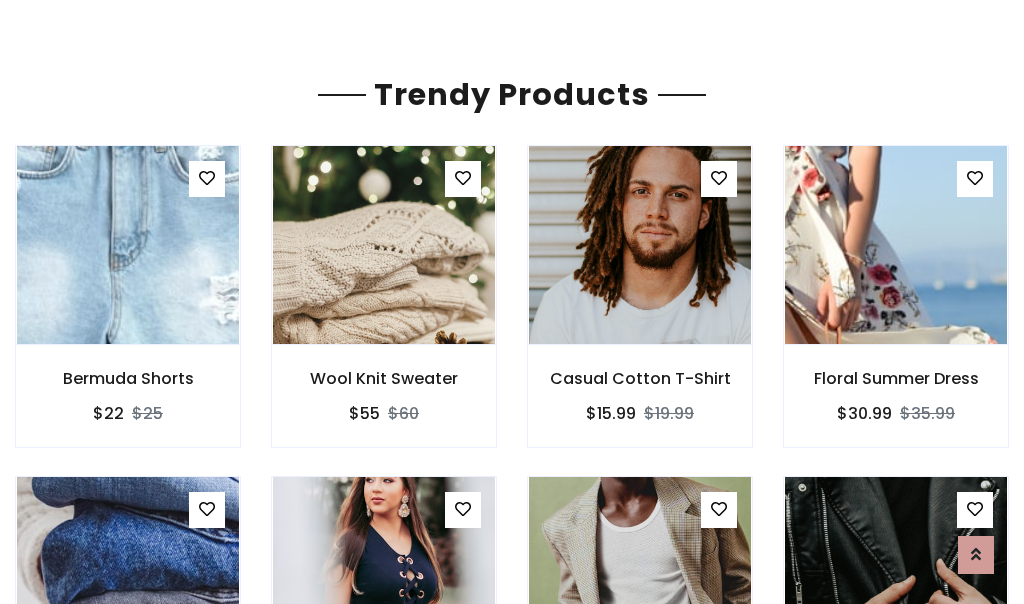 click on "Shop" at bounding box center [368, -1793] 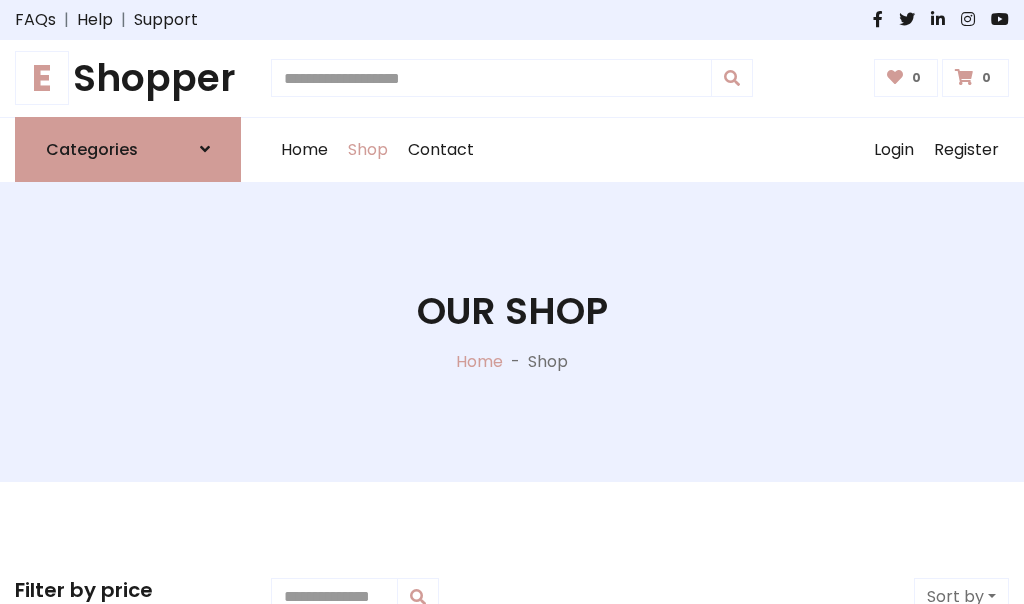scroll, scrollTop: 0, scrollLeft: 0, axis: both 